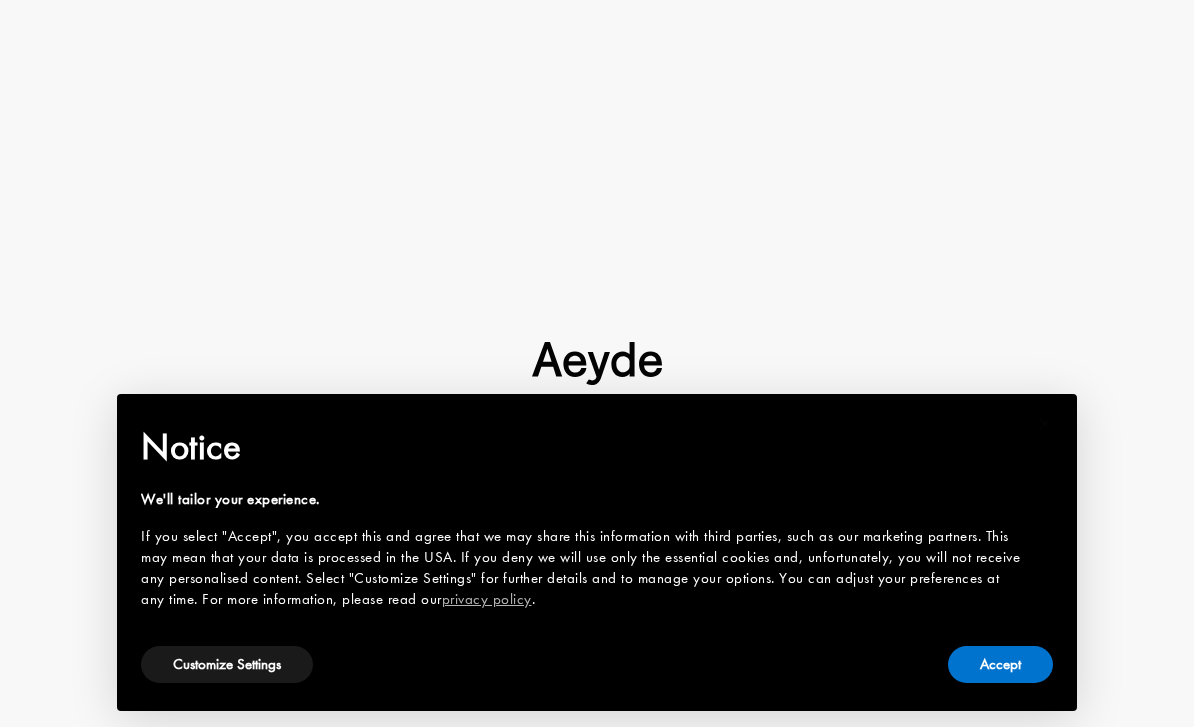 scroll, scrollTop: 0, scrollLeft: 0, axis: both 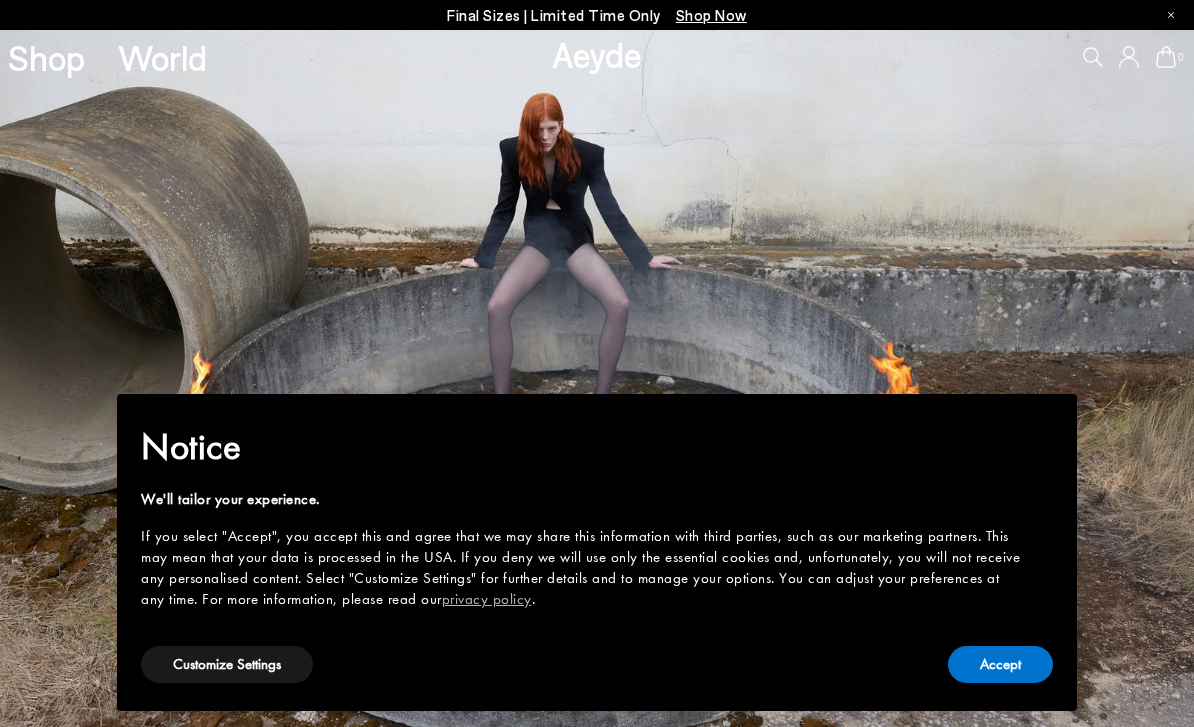 type 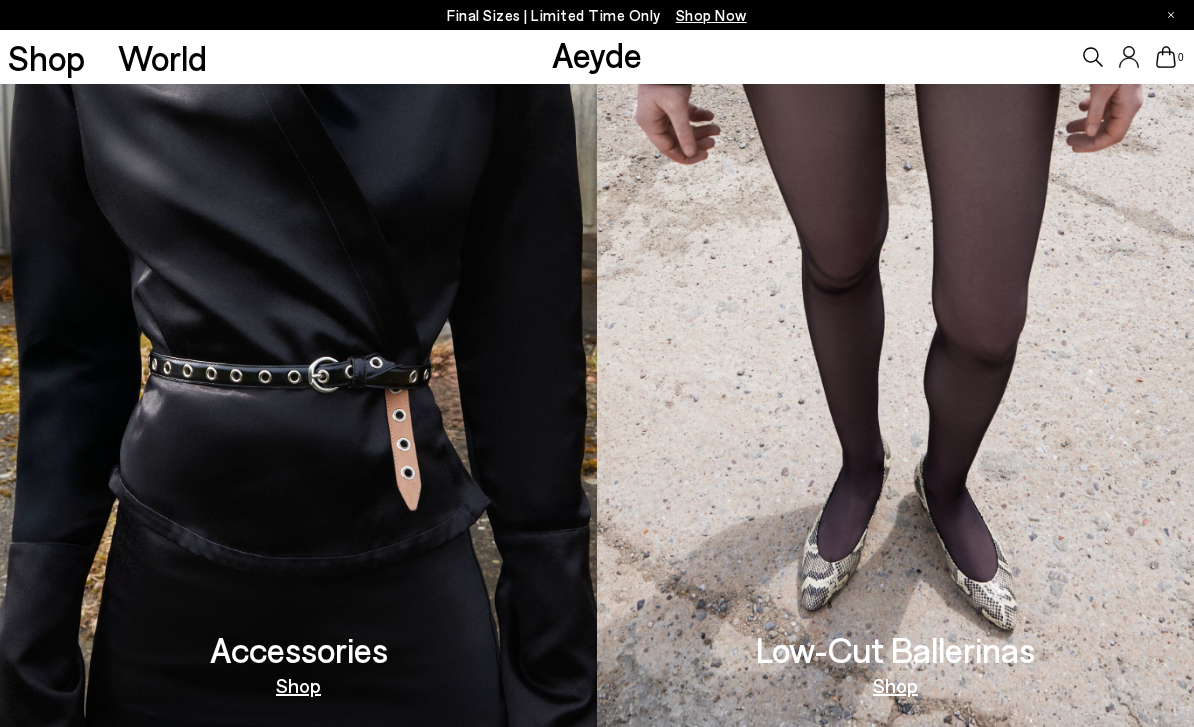 scroll, scrollTop: 1893, scrollLeft: 0, axis: vertical 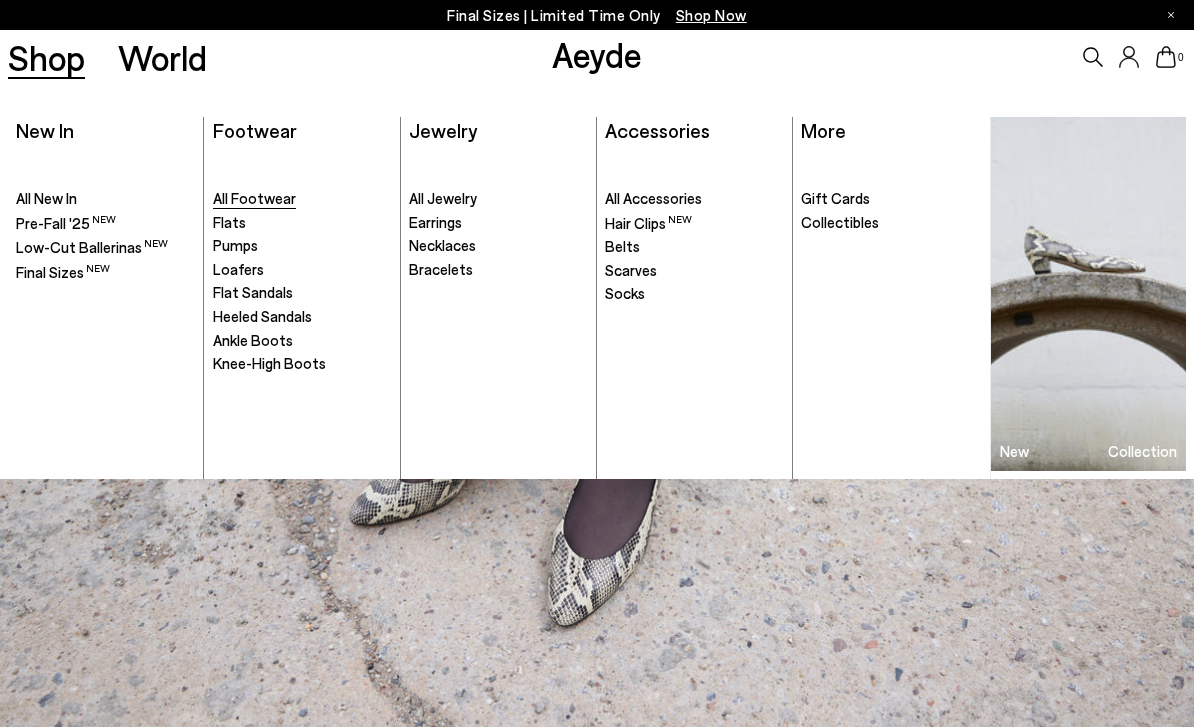 click on "All Footwear" at bounding box center [254, 198] 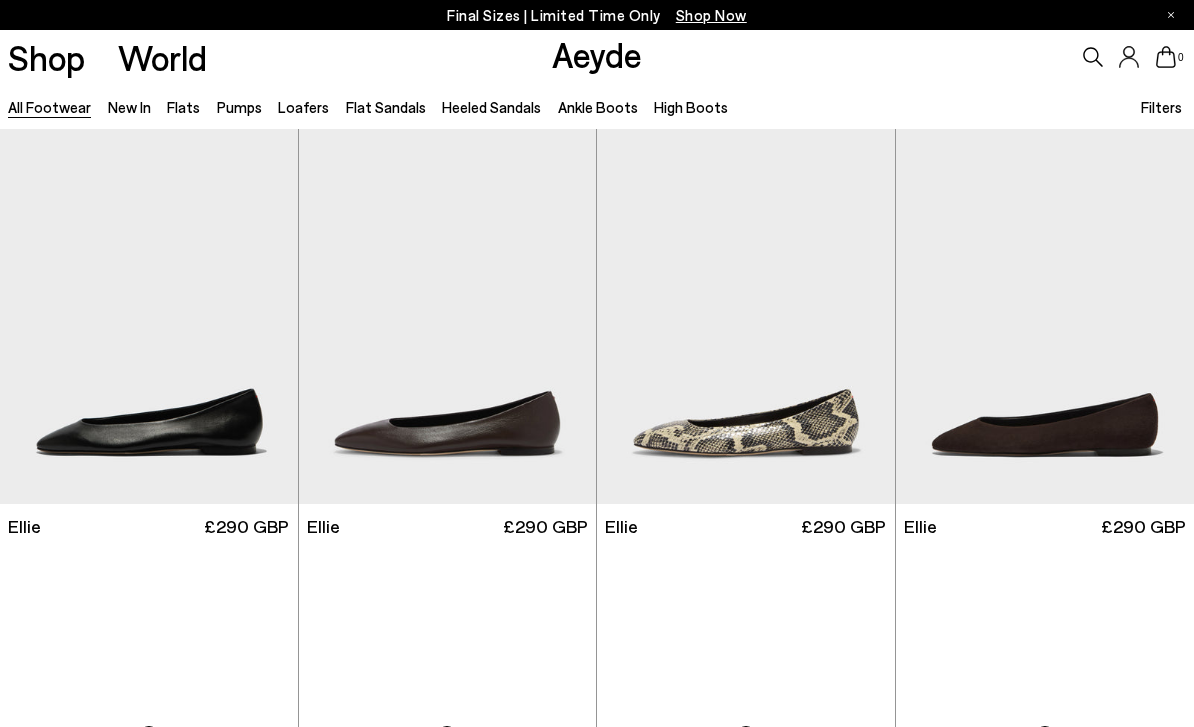 scroll, scrollTop: 0, scrollLeft: 0, axis: both 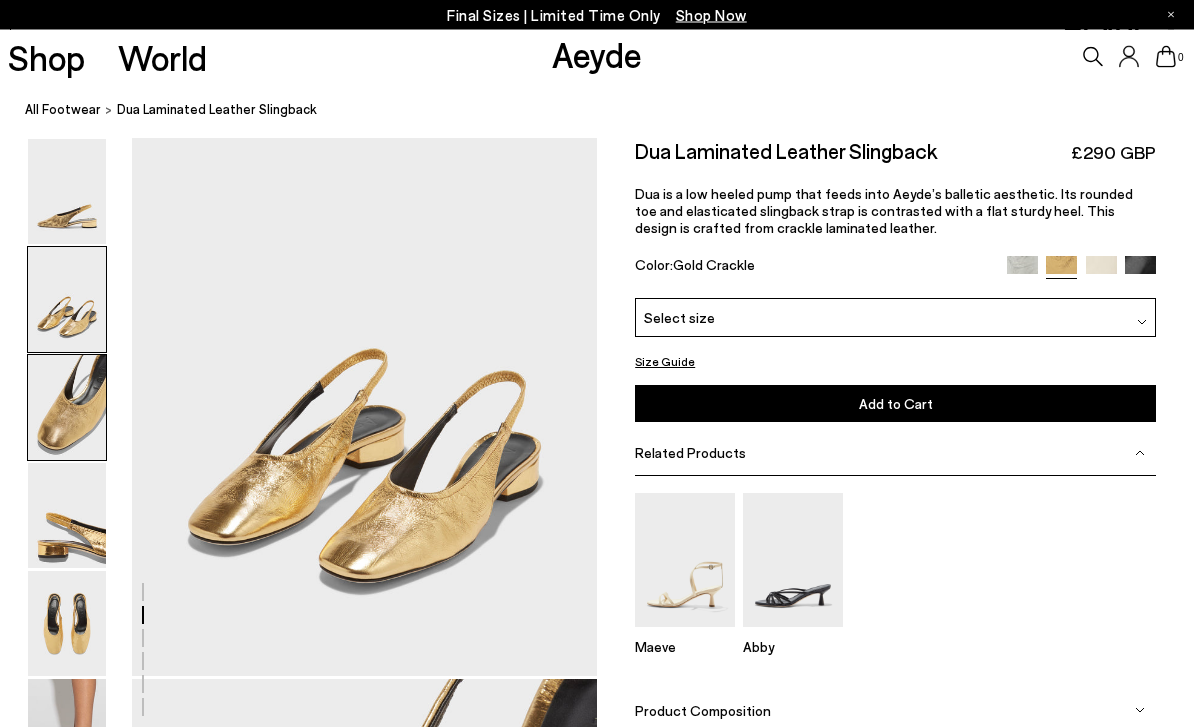 click at bounding box center (67, 192) 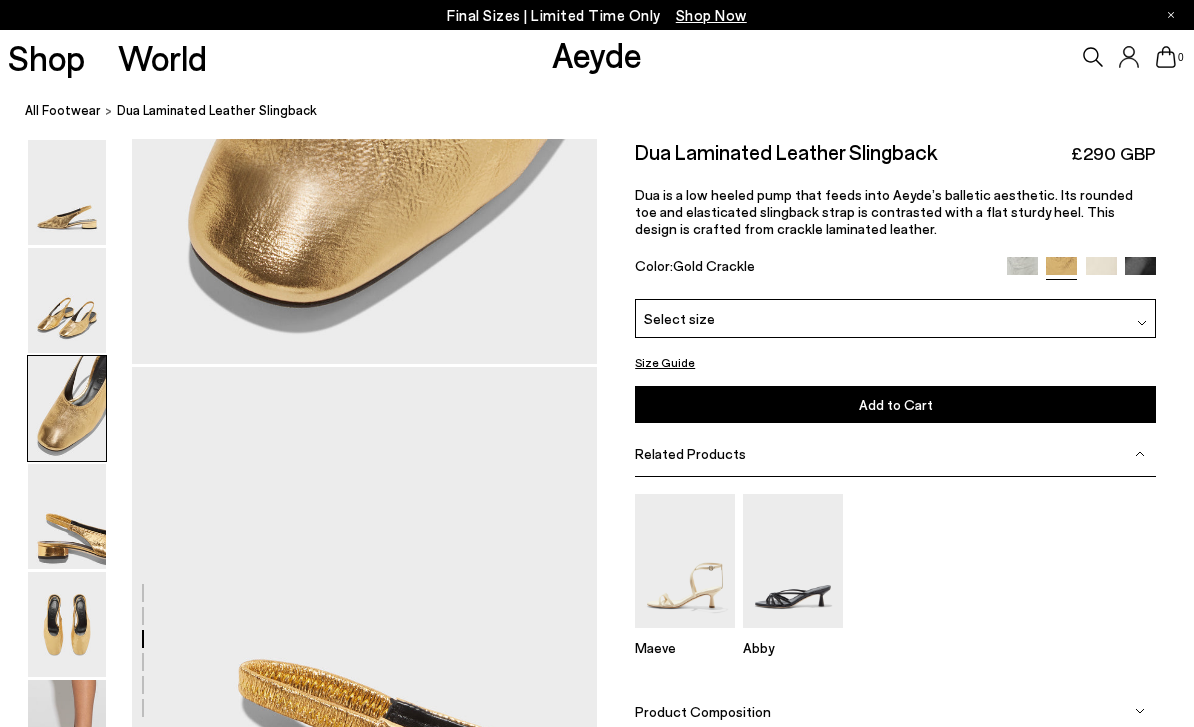 scroll, scrollTop: 1872, scrollLeft: 0, axis: vertical 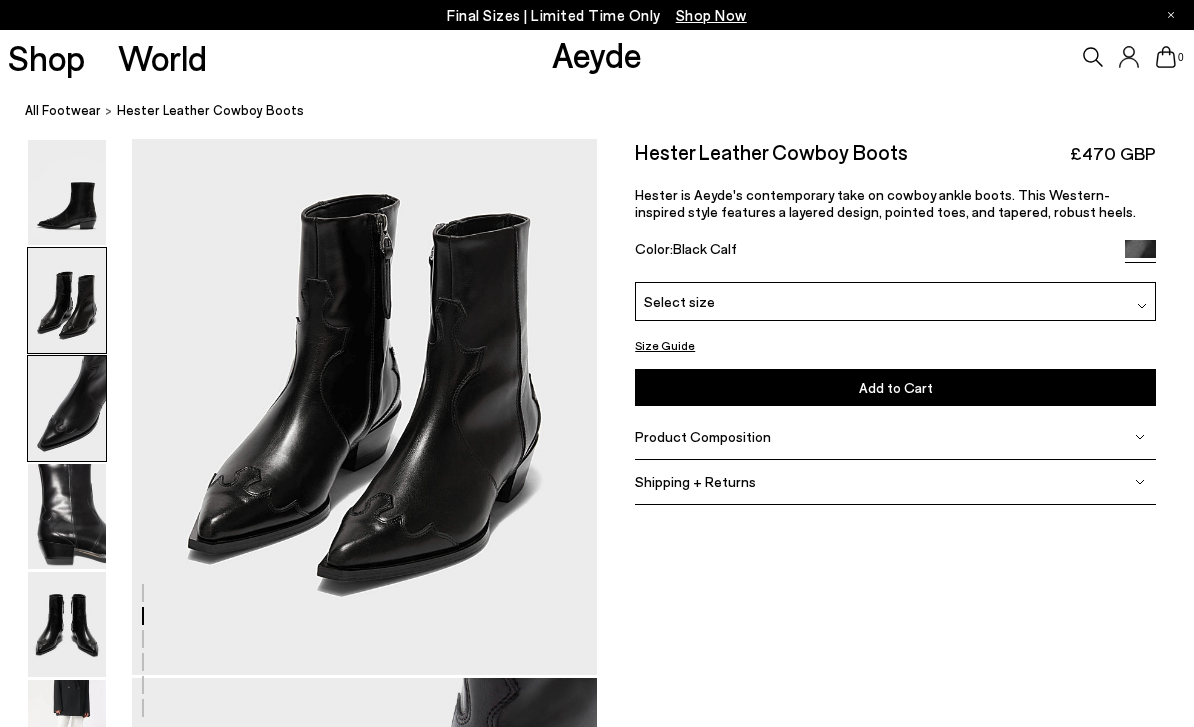 click at bounding box center (67, 192) 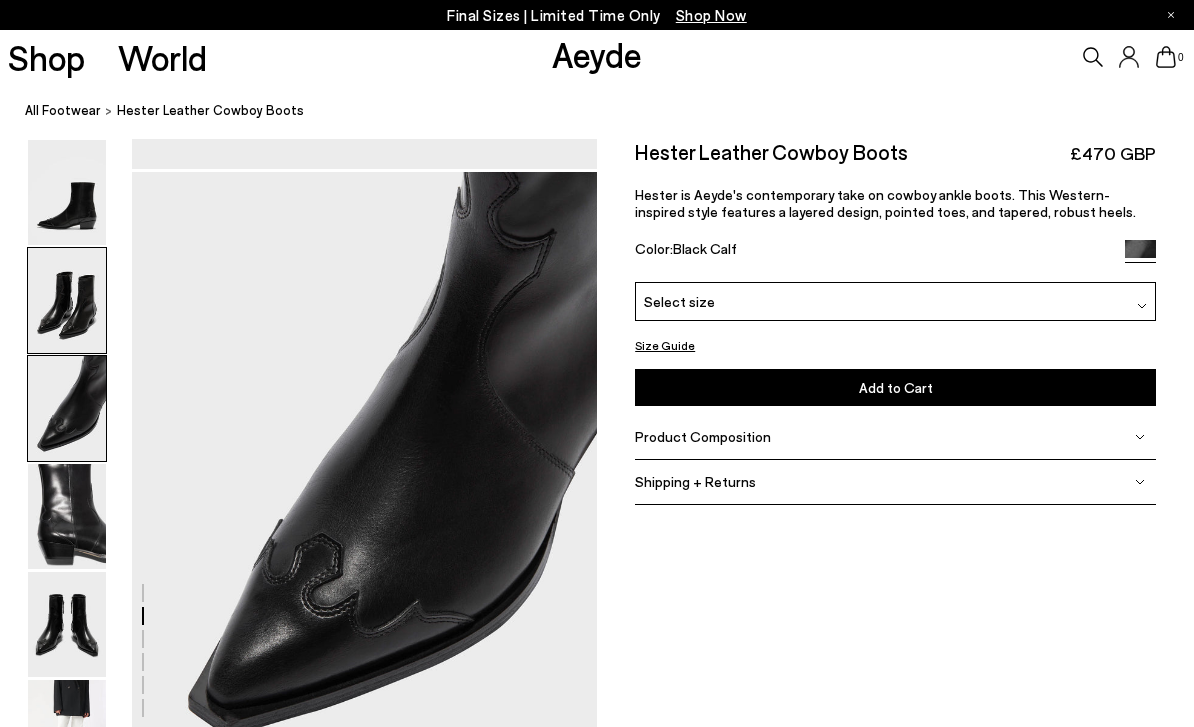 scroll, scrollTop: 1247, scrollLeft: 0, axis: vertical 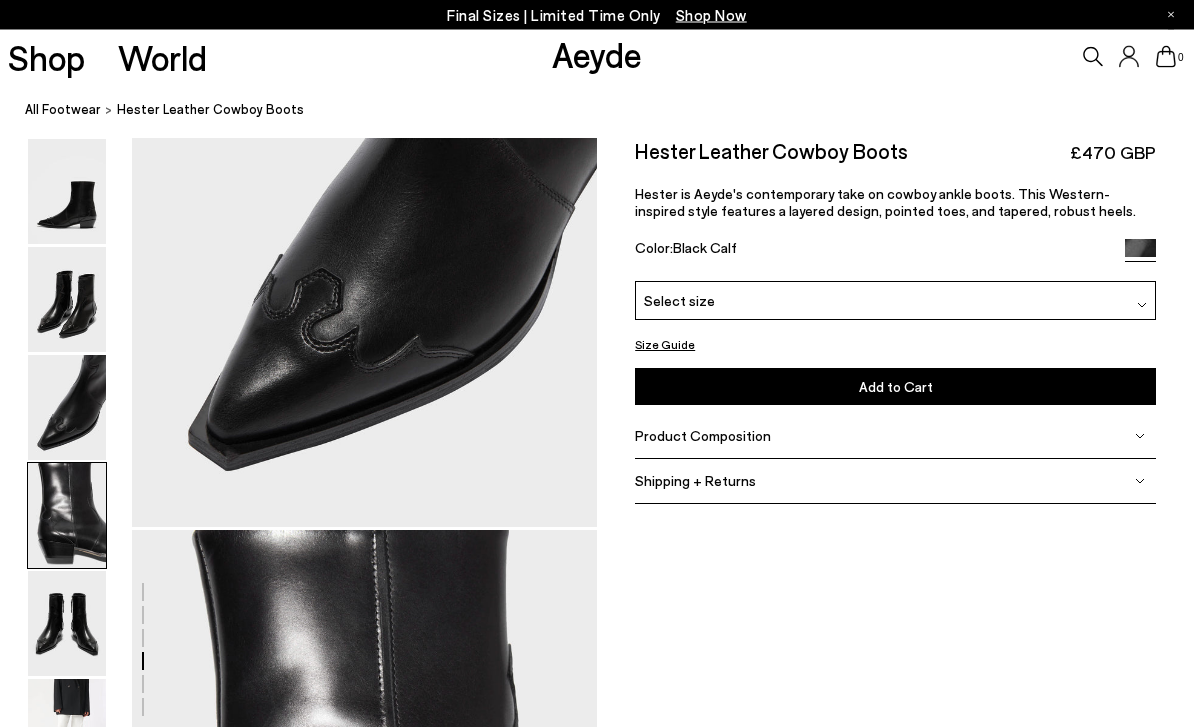 click at bounding box center (67, 300) 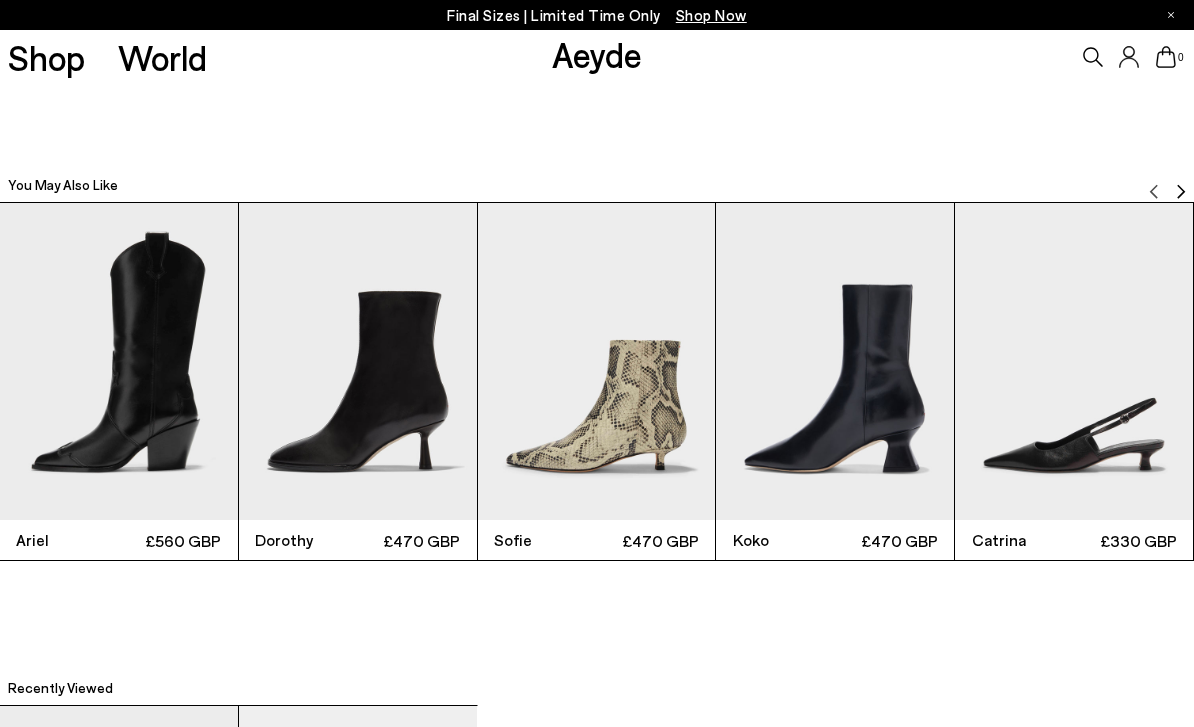 scroll, scrollTop: 3880, scrollLeft: 0, axis: vertical 